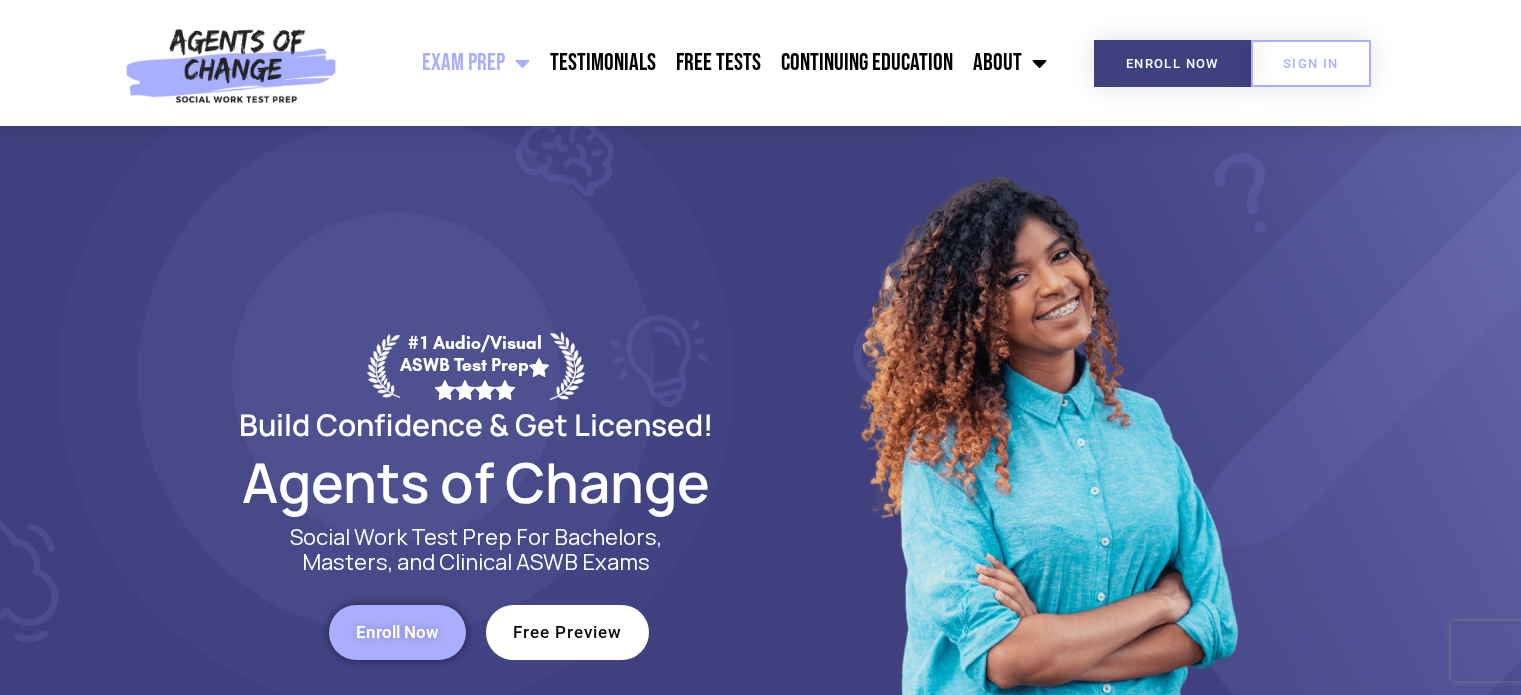 scroll, scrollTop: 0, scrollLeft: 0, axis: both 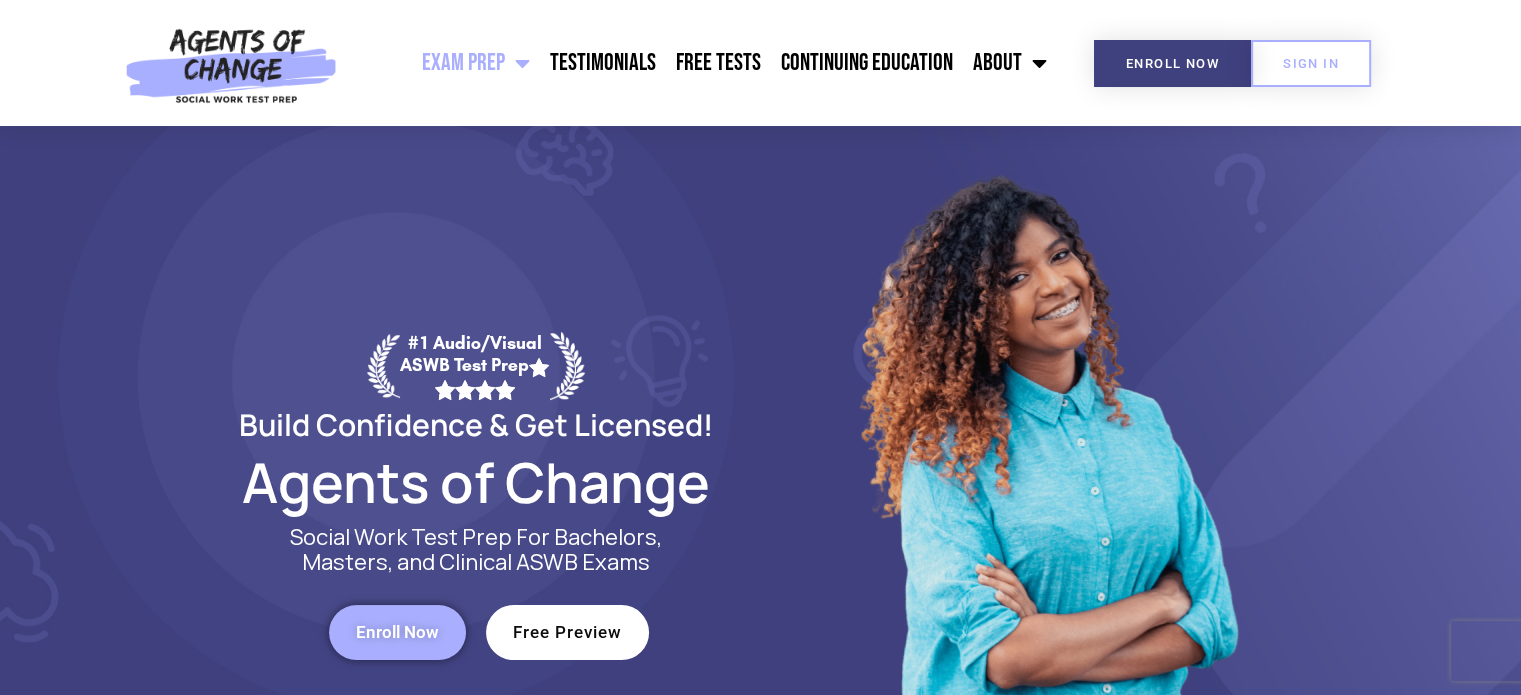 click 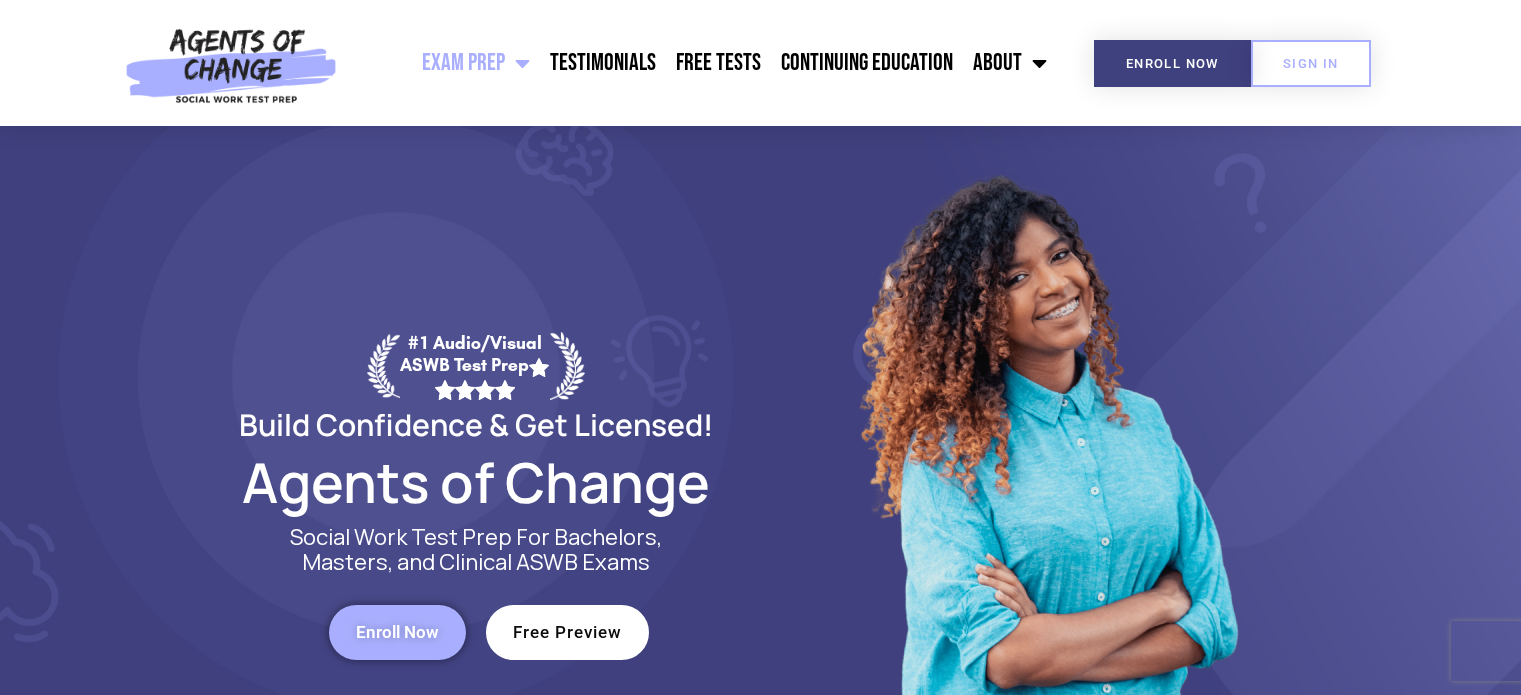 scroll, scrollTop: 0, scrollLeft: 0, axis: both 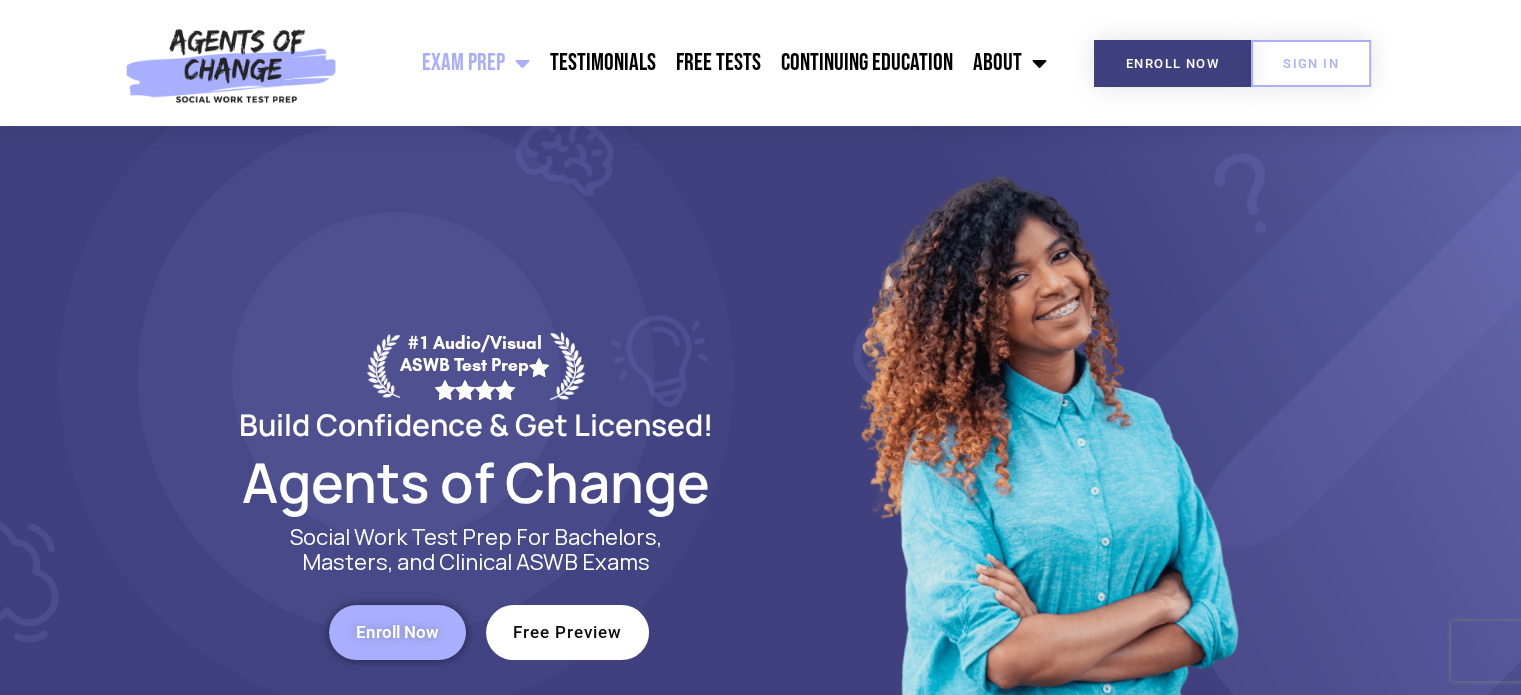 click 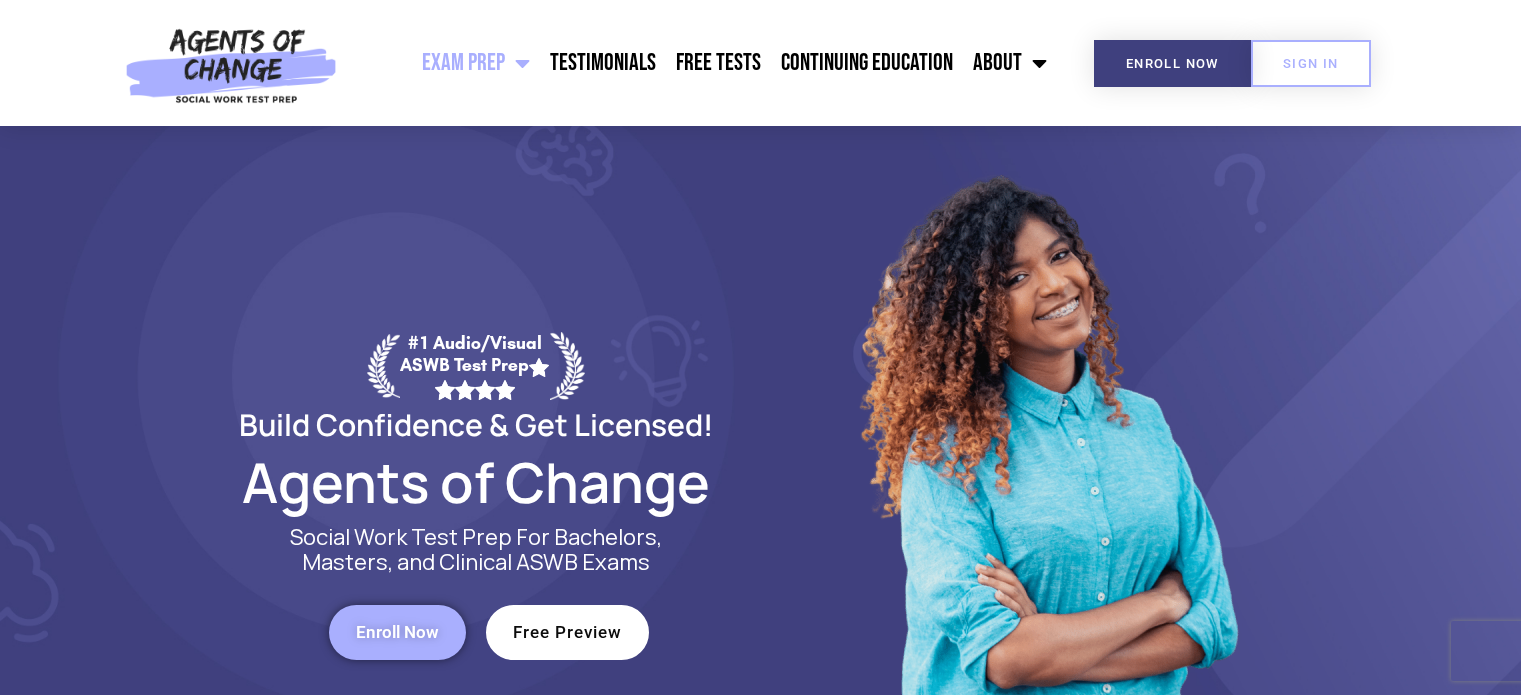 scroll, scrollTop: 0, scrollLeft: 0, axis: both 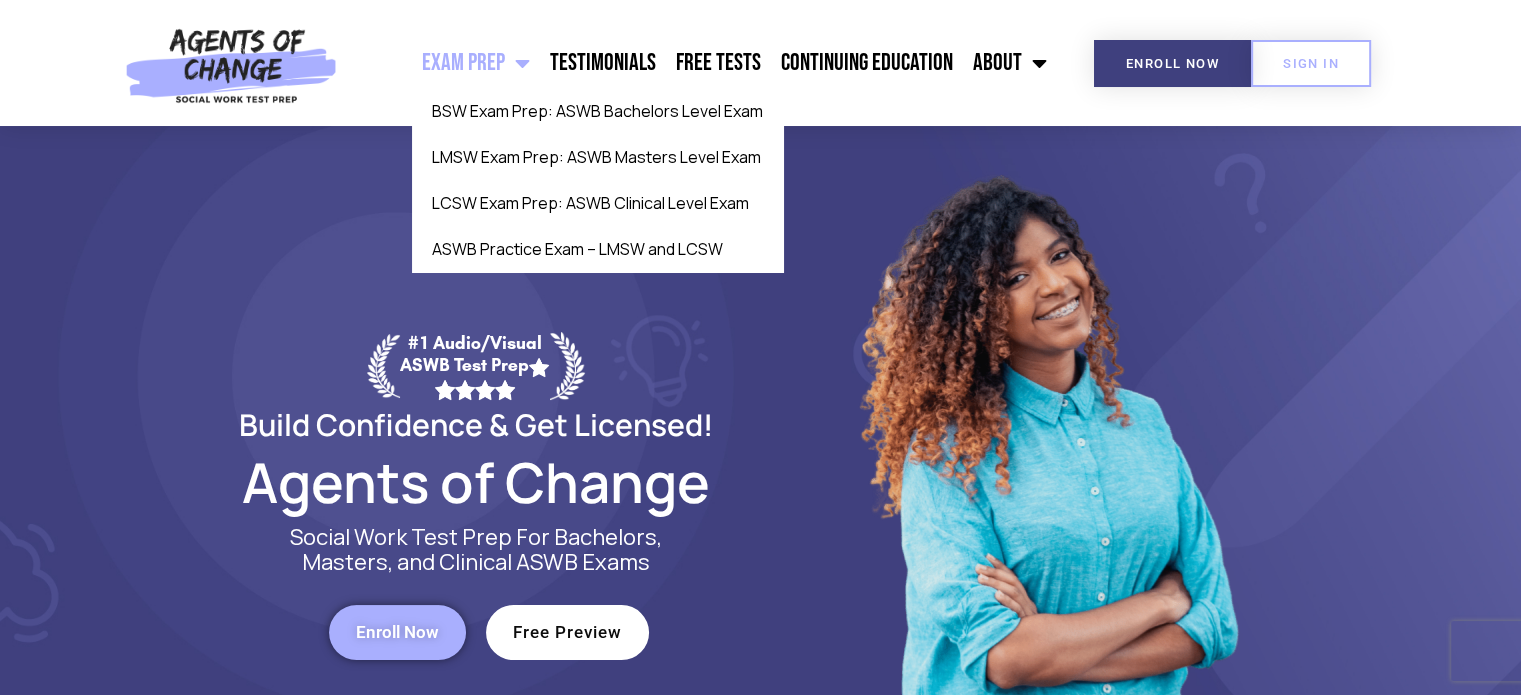 click on "Exam Prep" 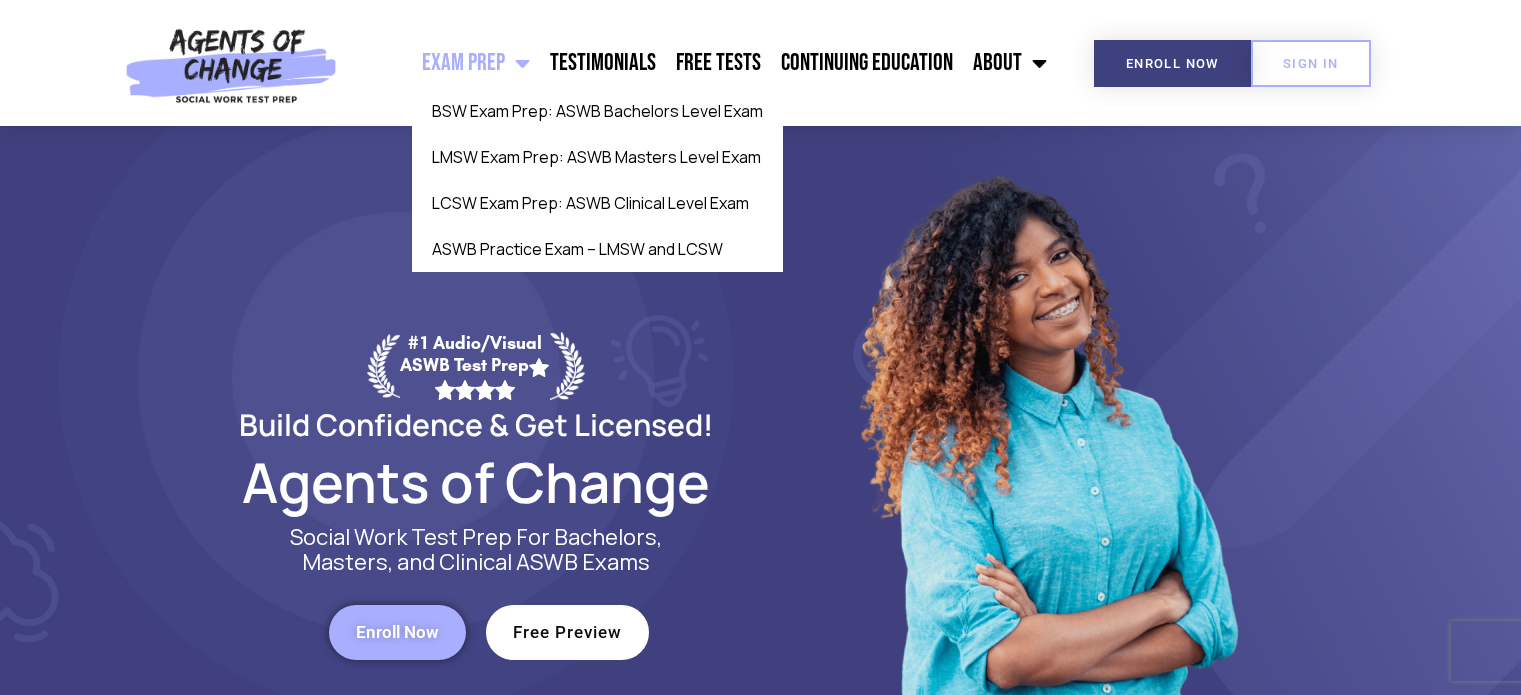scroll, scrollTop: 0, scrollLeft: 0, axis: both 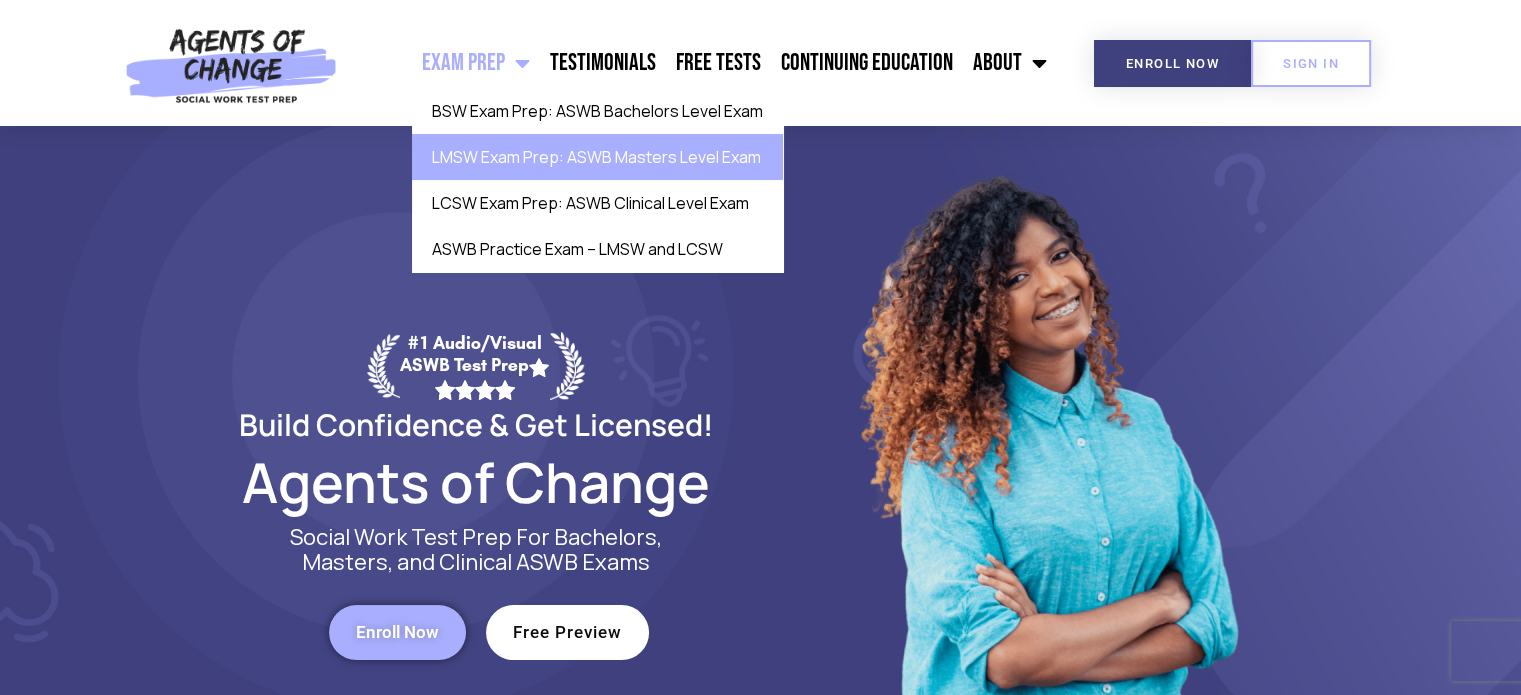 click on "LMSW Exam Prep: ASWB Masters Level Exam" 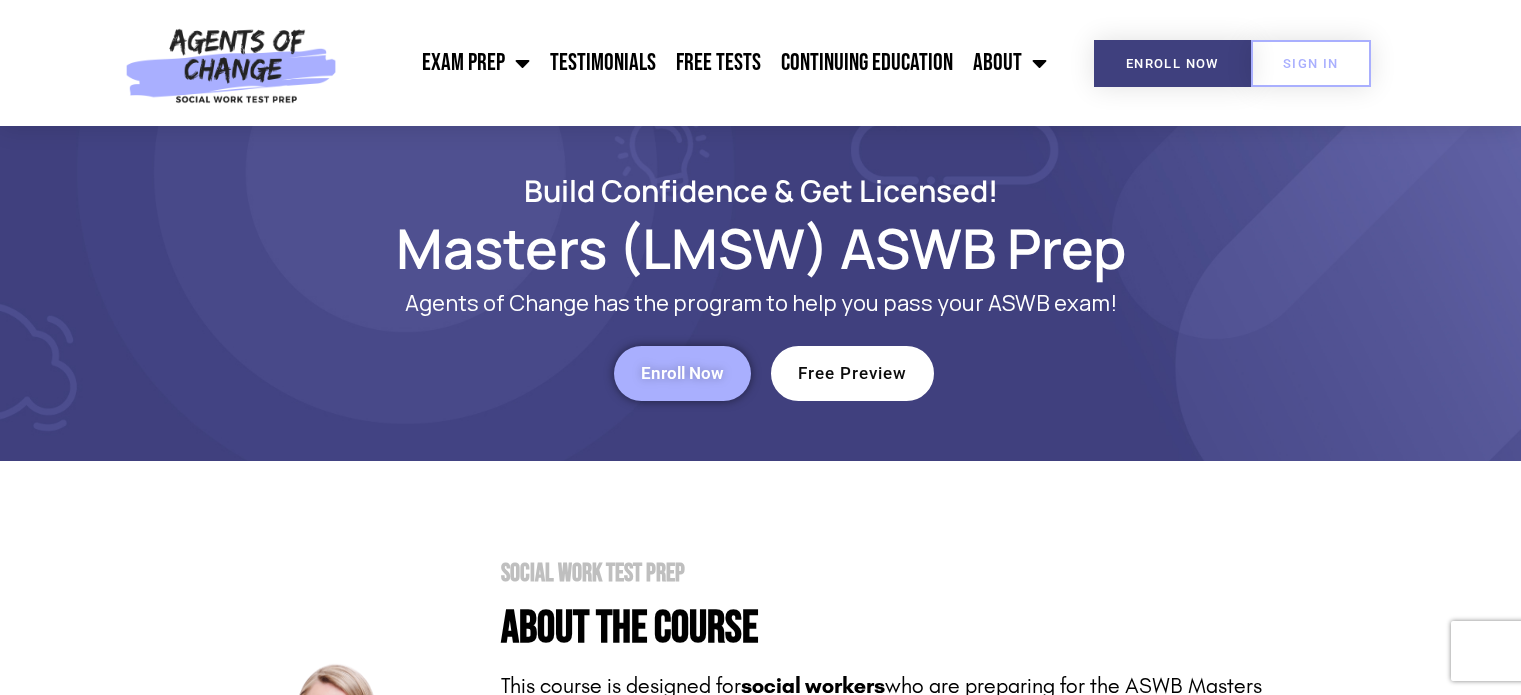 scroll, scrollTop: 0, scrollLeft: 0, axis: both 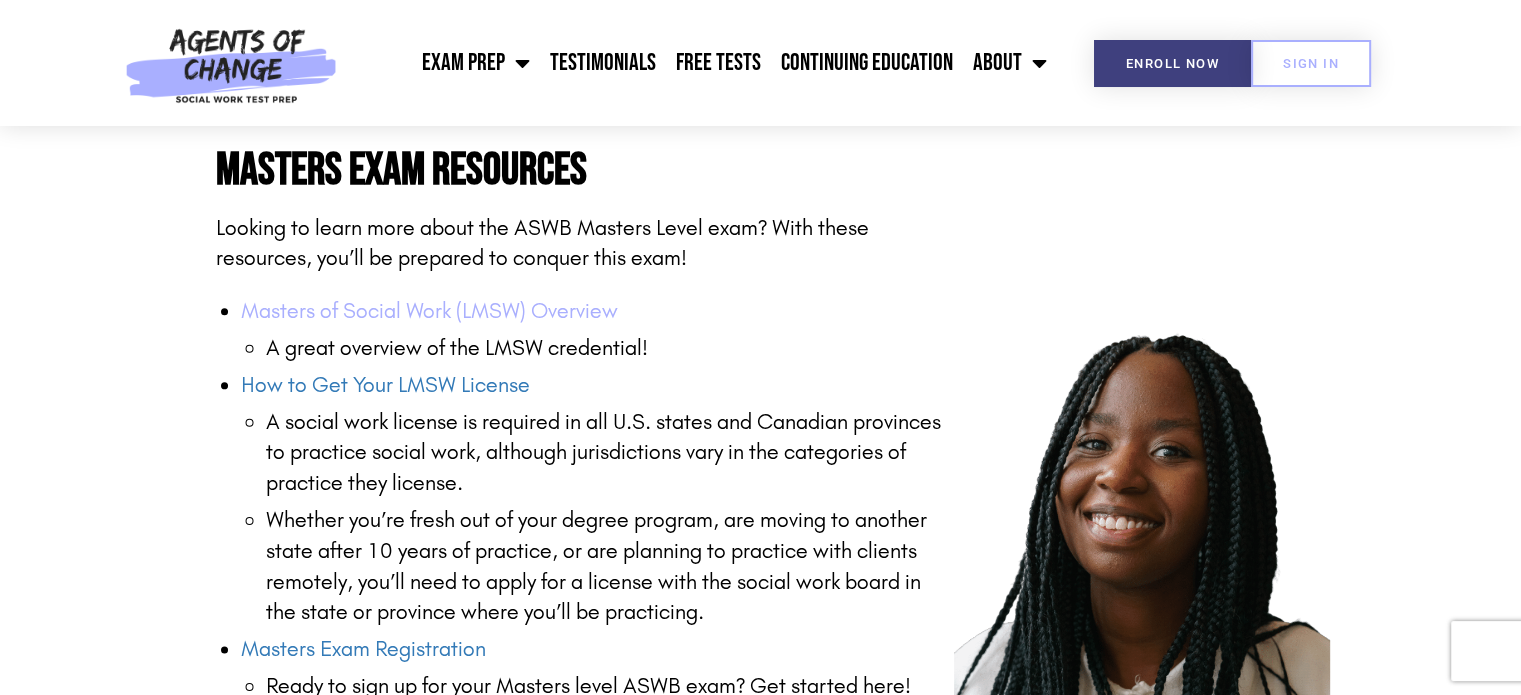 click on "Masters of Social Work (LMSW) Overview" at bounding box center [429, 311] 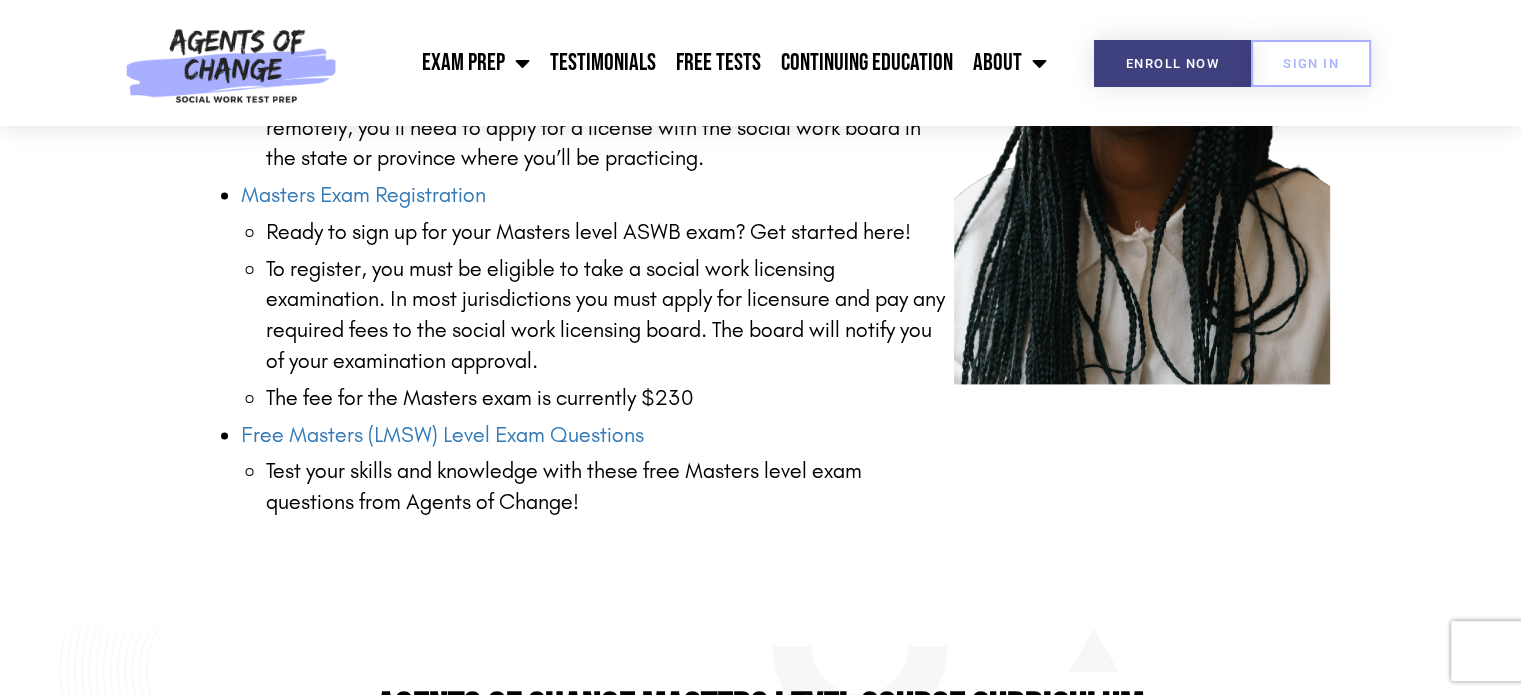 scroll, scrollTop: 2892, scrollLeft: 0, axis: vertical 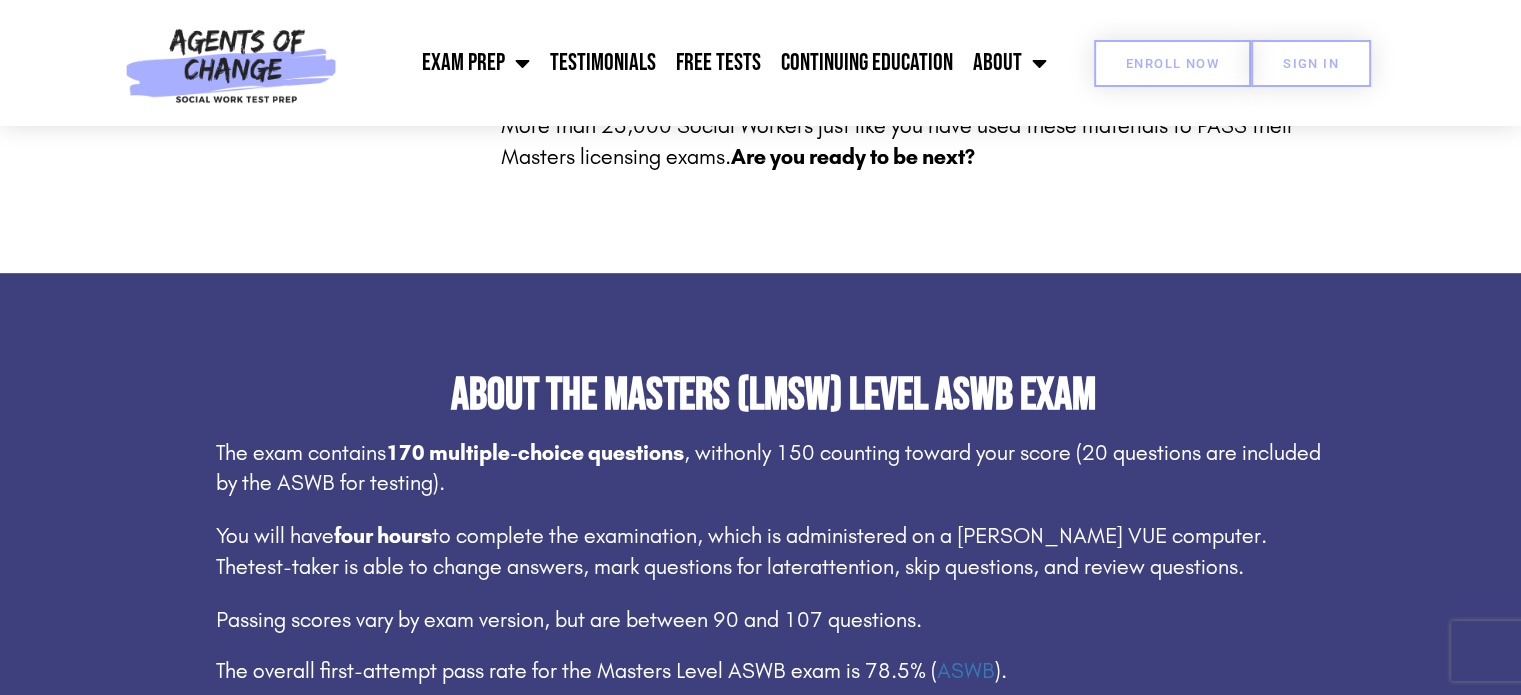 click on "Enroll Now" at bounding box center (1172, 63) 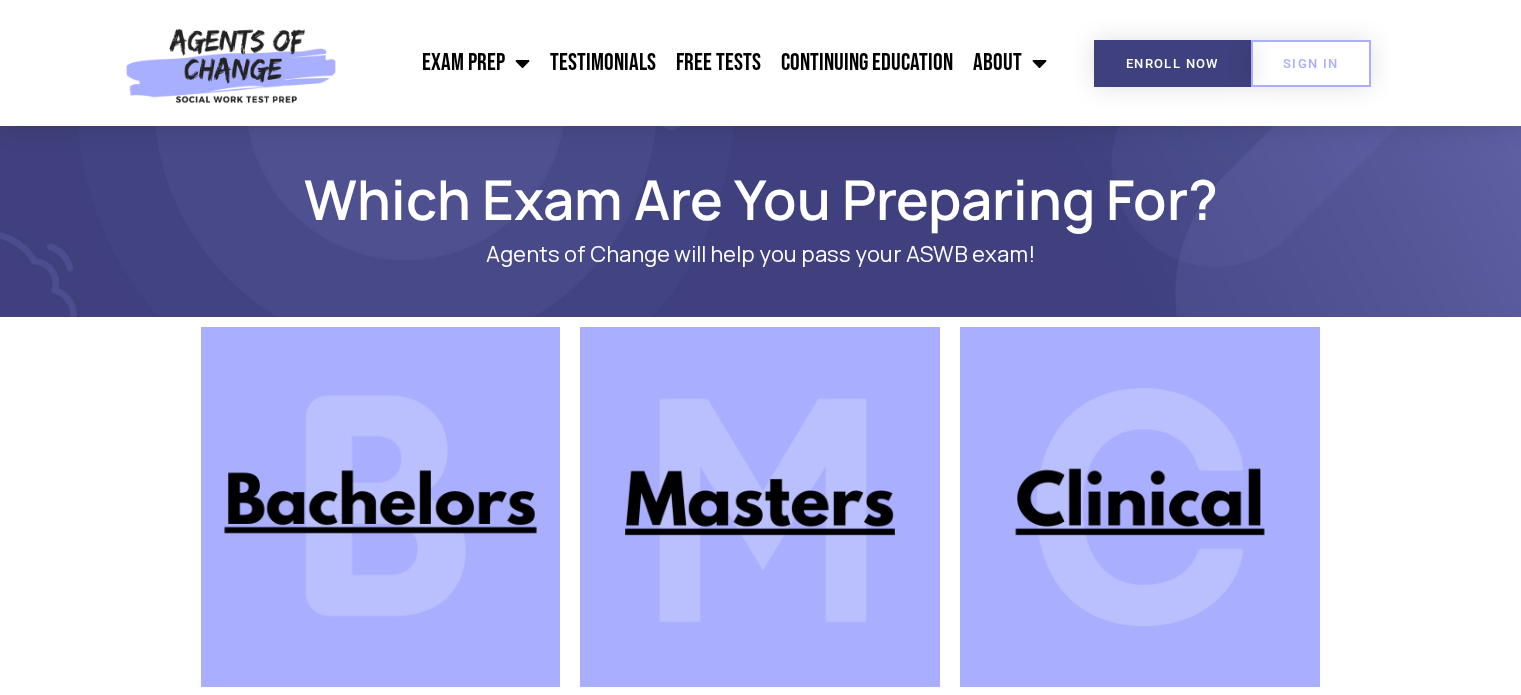 scroll, scrollTop: 0, scrollLeft: 0, axis: both 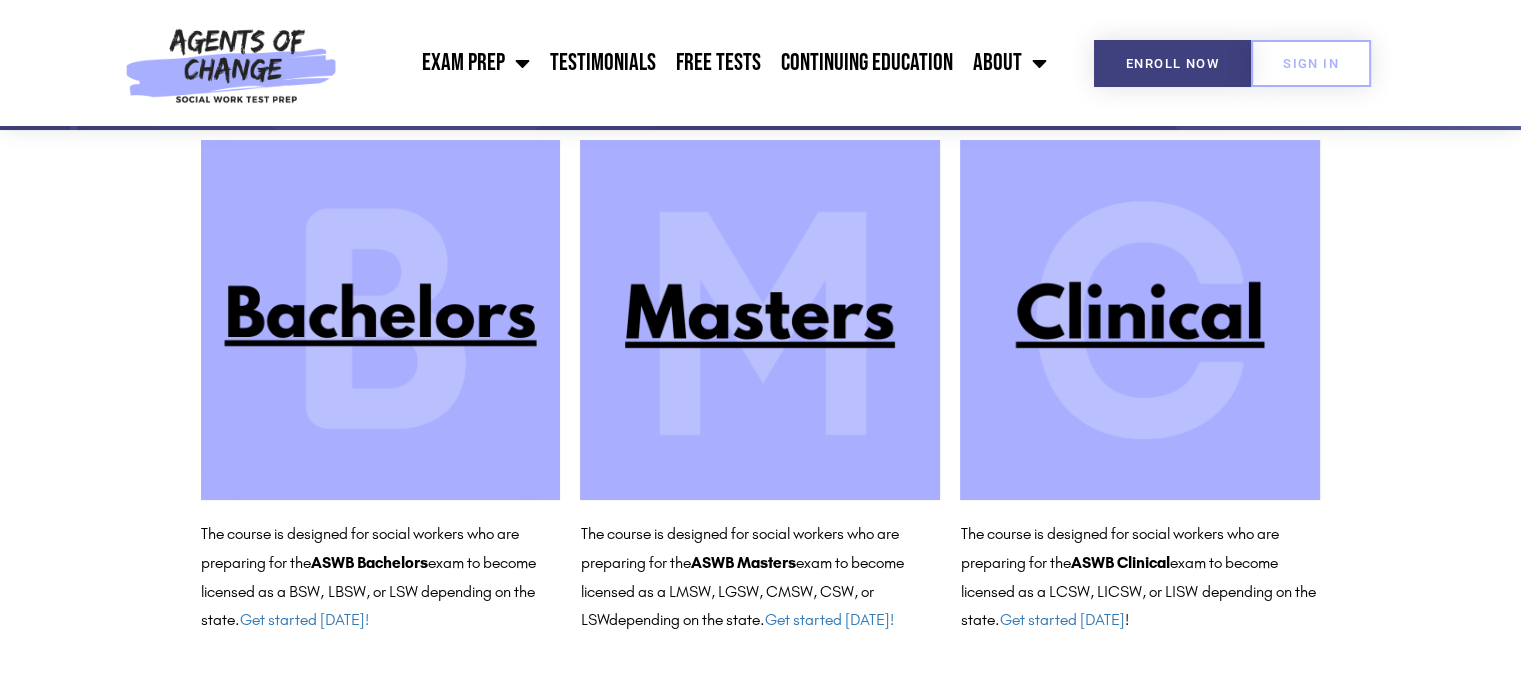 click at bounding box center (760, 320) 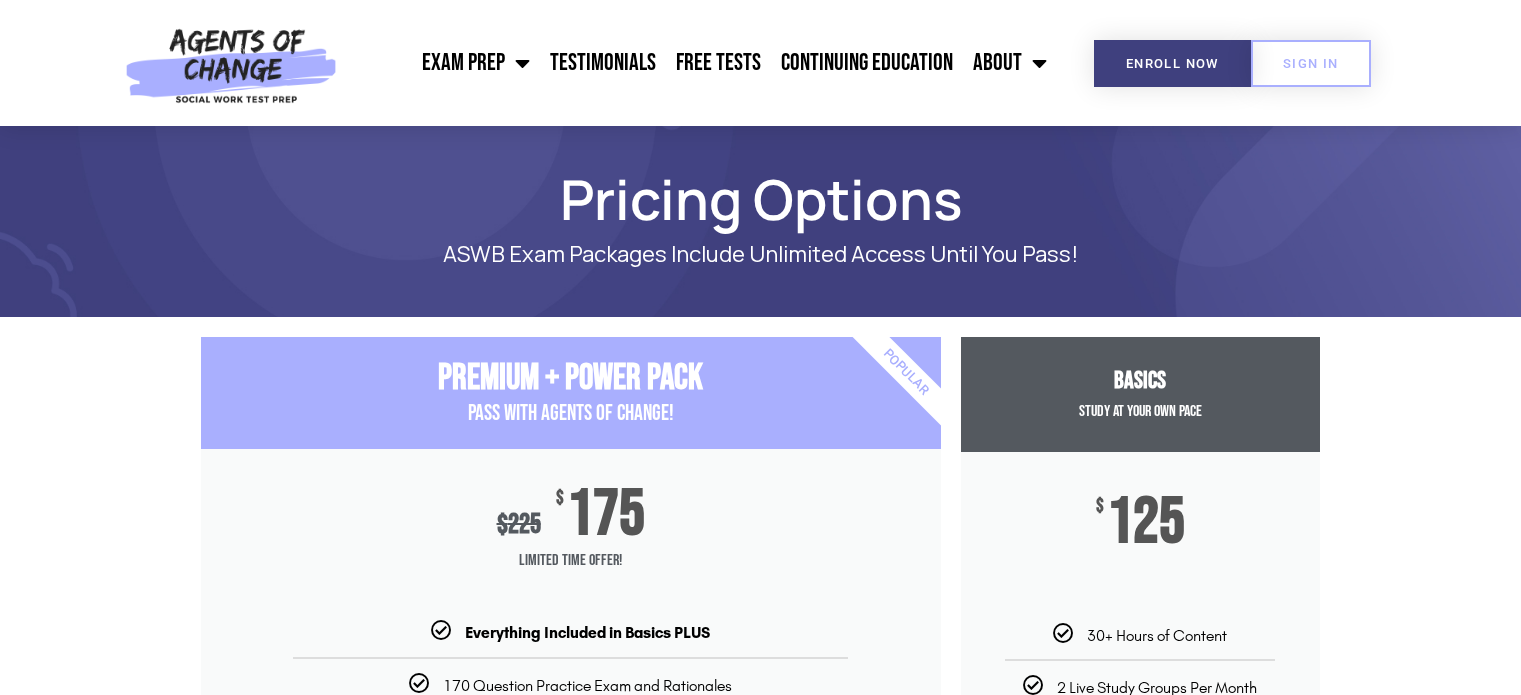 scroll, scrollTop: 0, scrollLeft: 0, axis: both 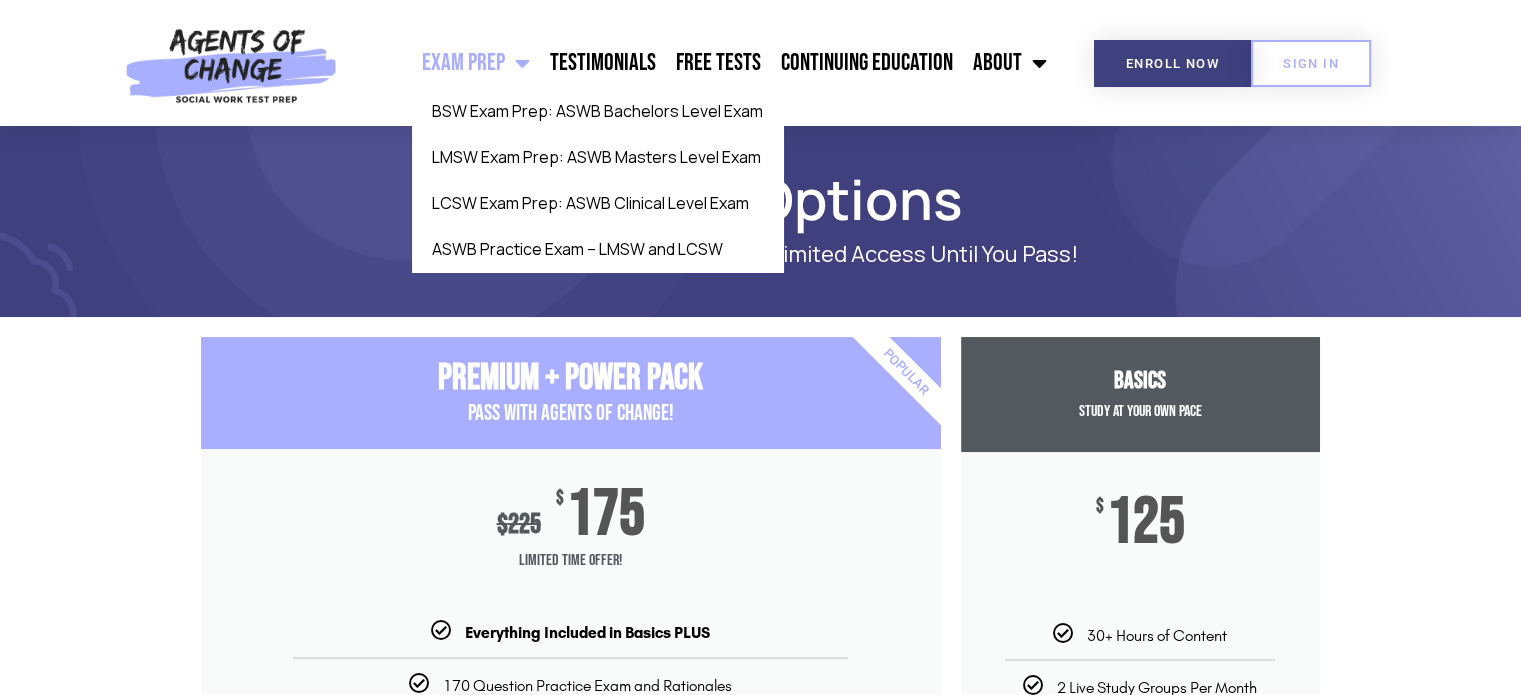 click on "Exam Prep" 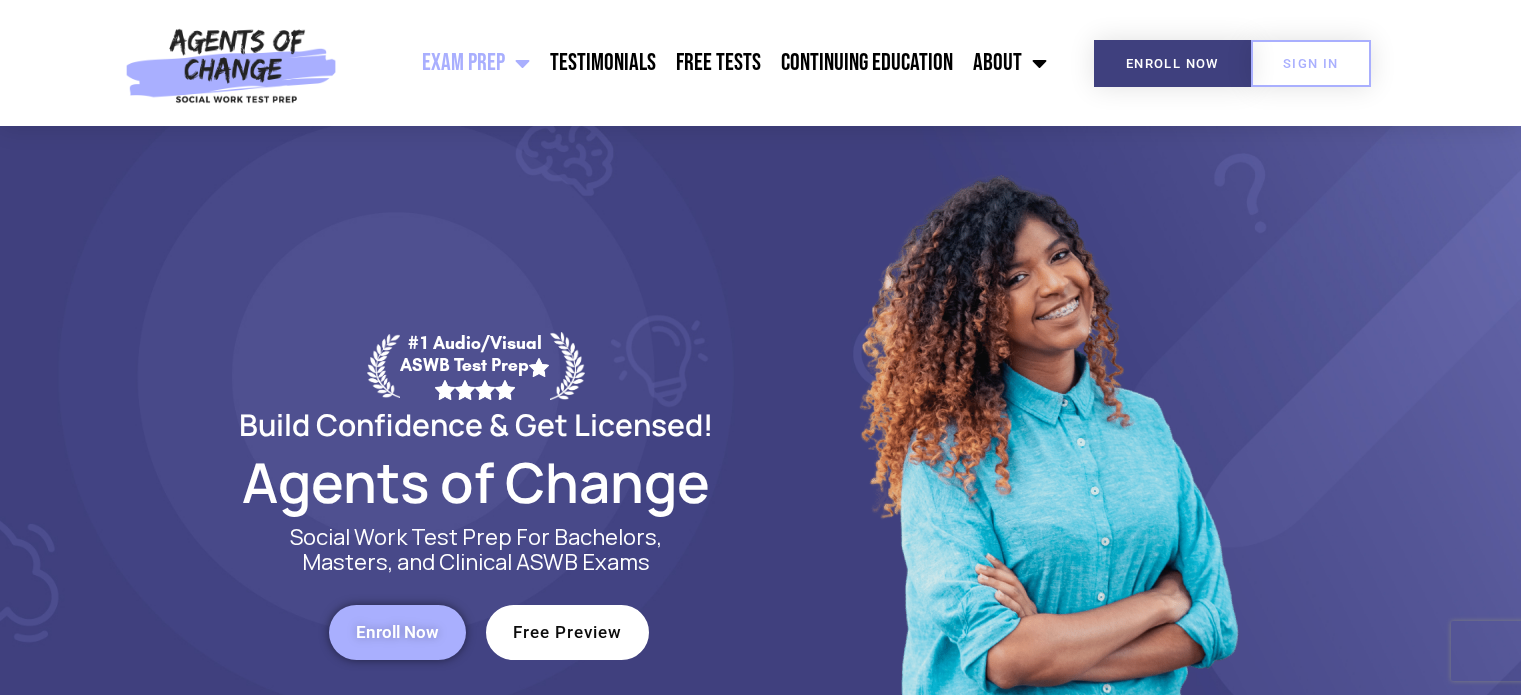 scroll, scrollTop: 0, scrollLeft: 0, axis: both 